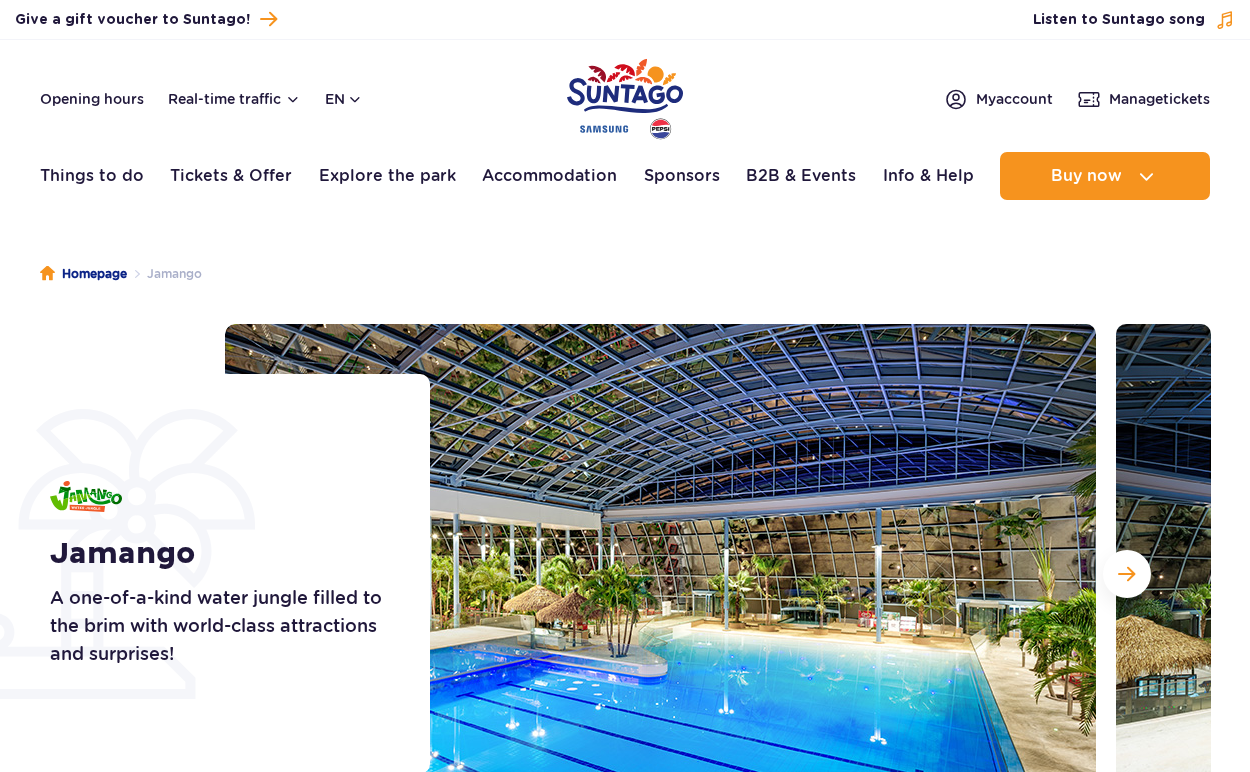 scroll, scrollTop: 0, scrollLeft: 0, axis: both 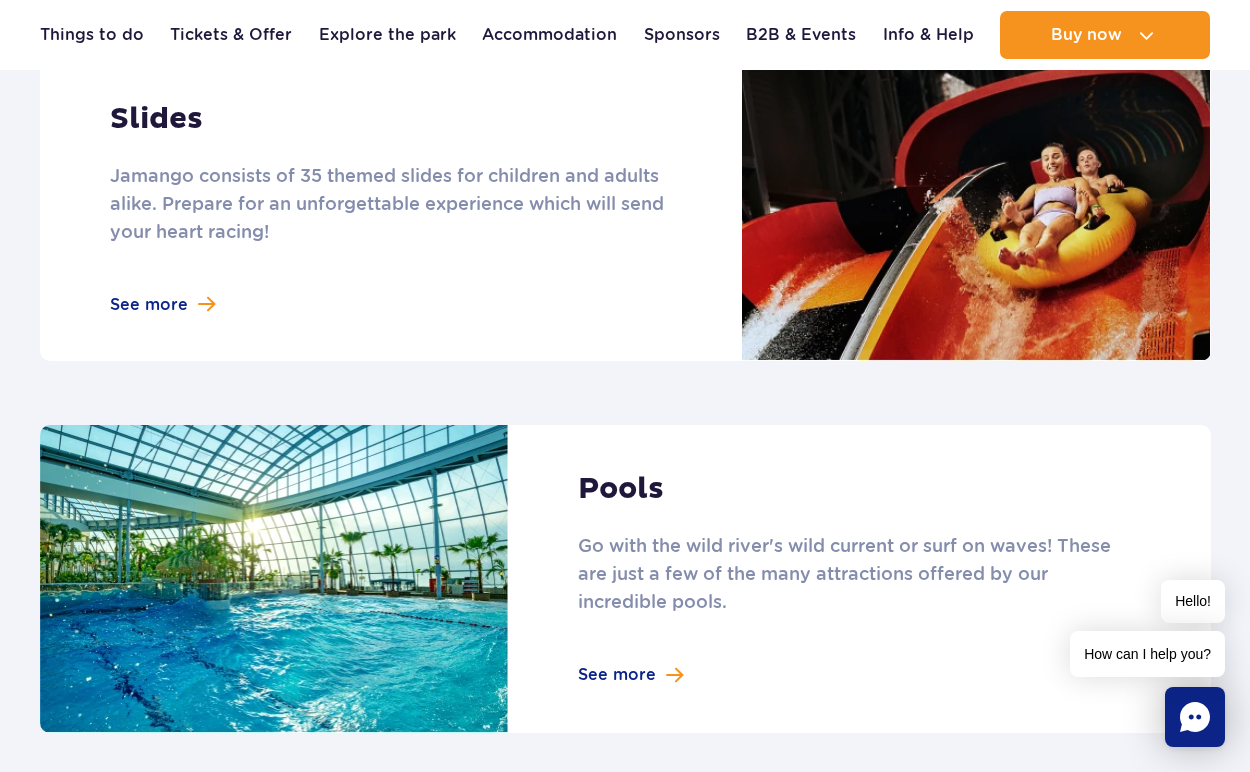 click at bounding box center [625, 208] 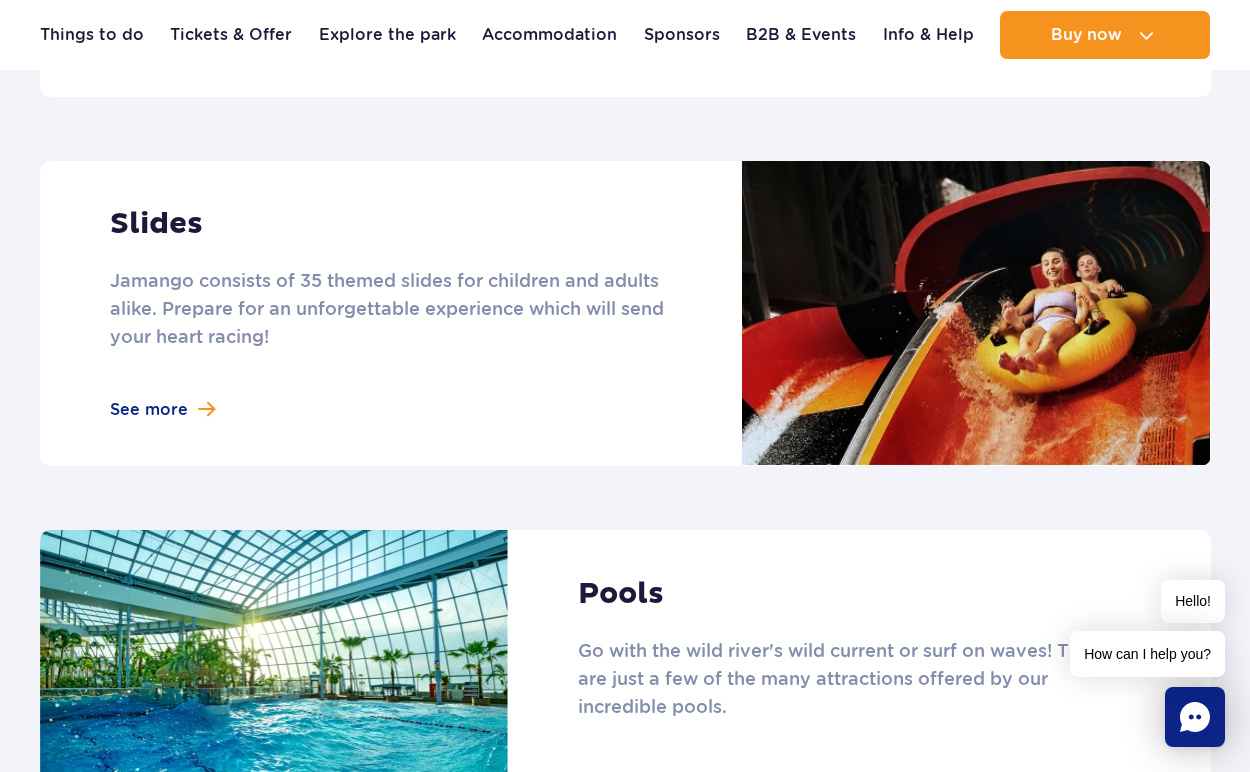 click at bounding box center [625, 313] 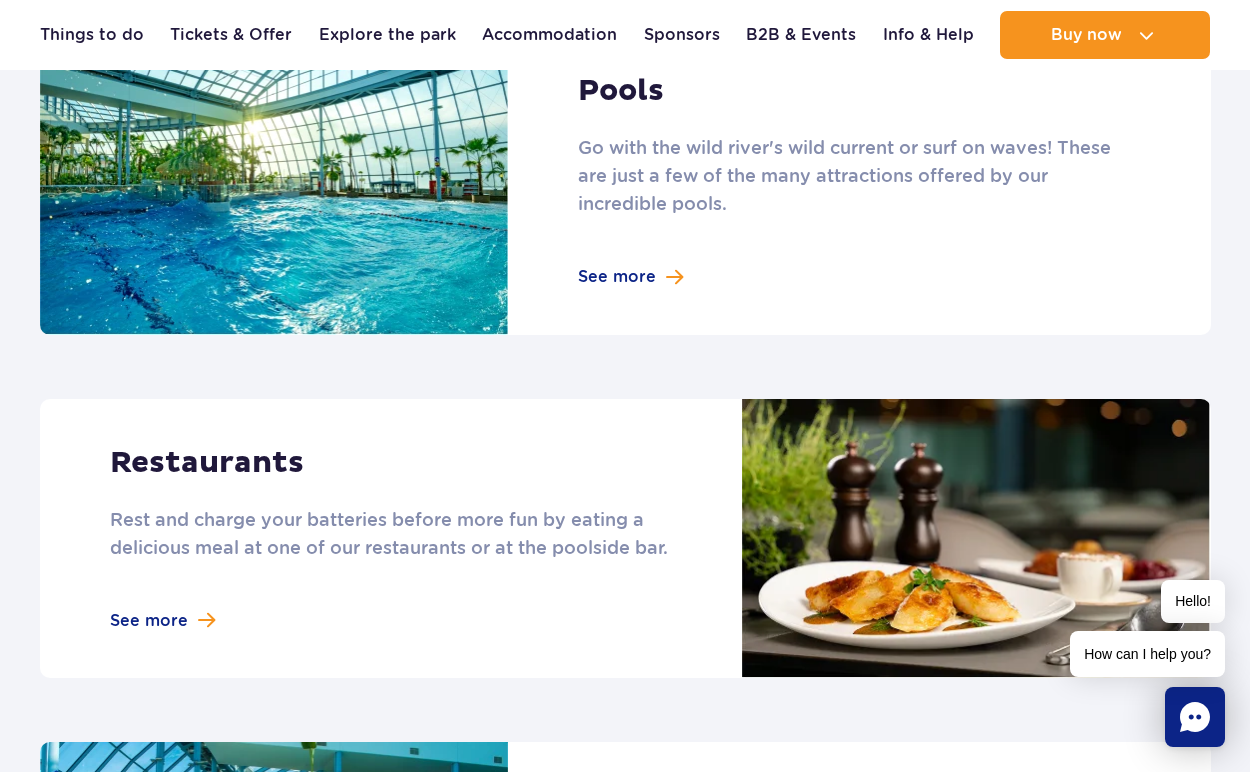 scroll, scrollTop: 2187, scrollLeft: 0, axis: vertical 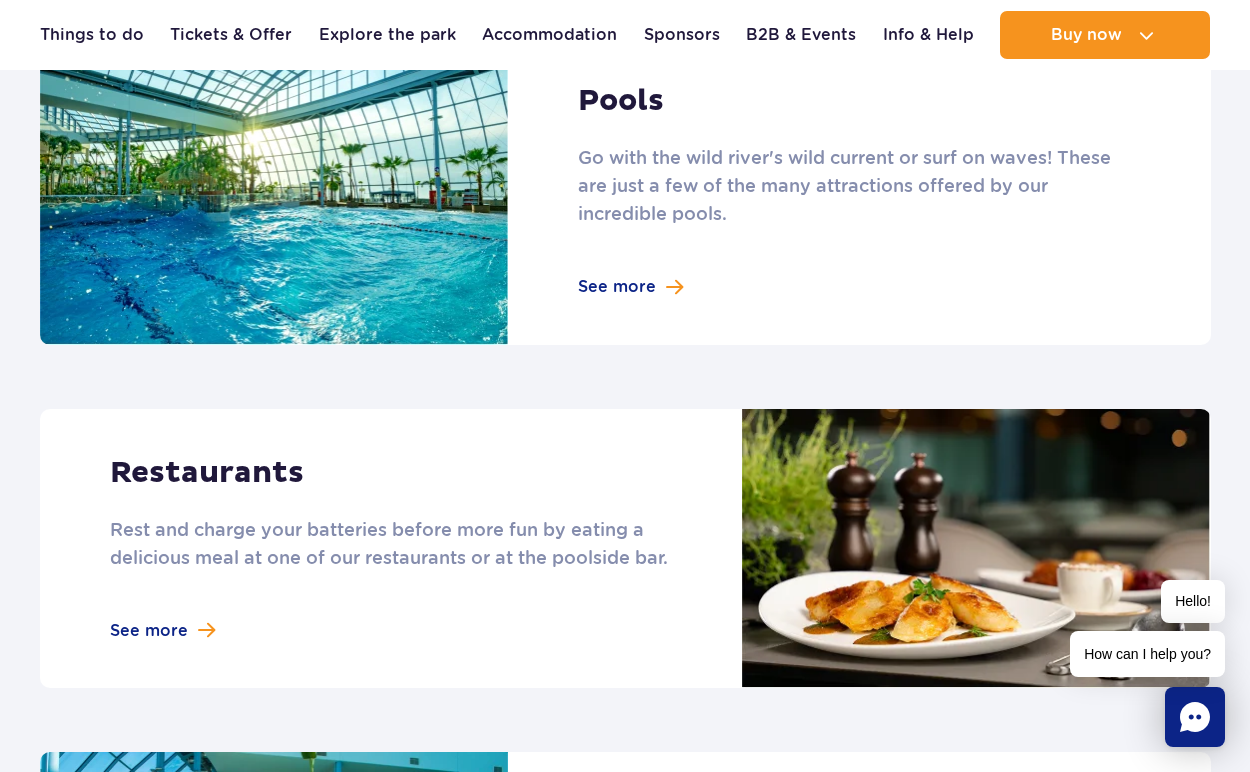click at bounding box center (625, 191) 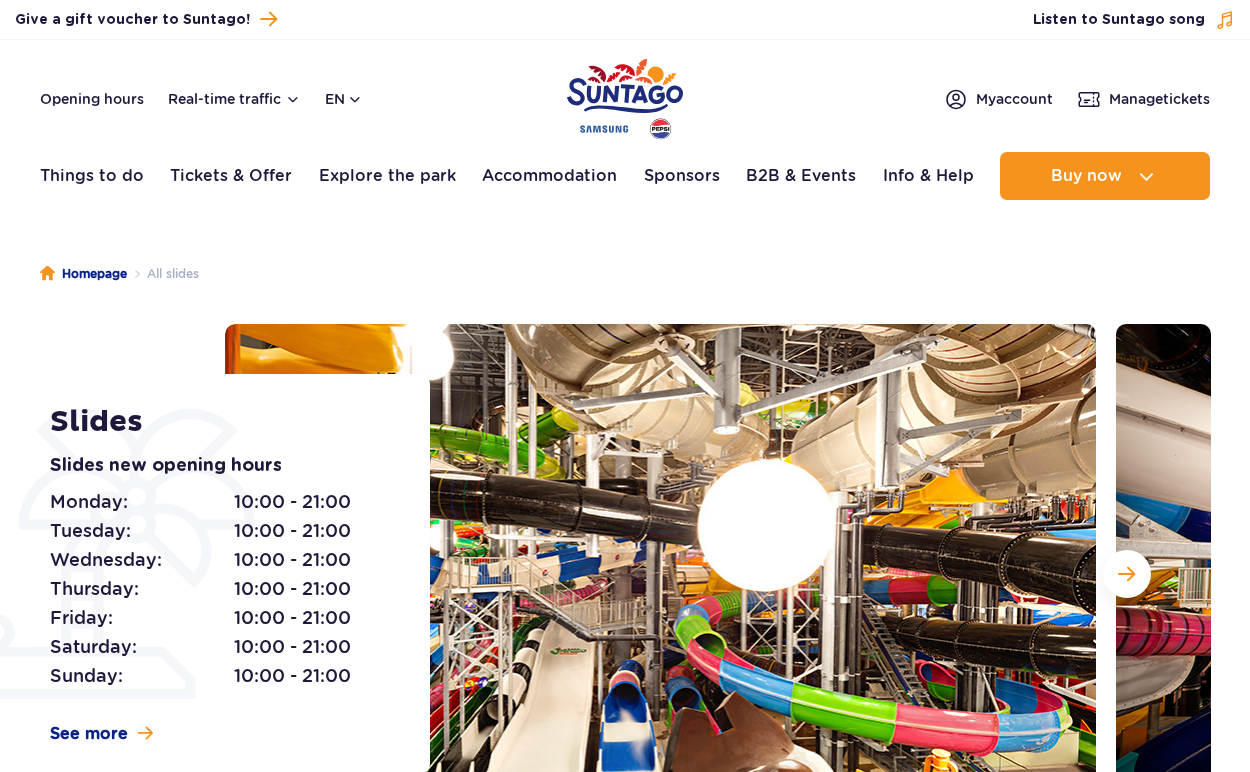 scroll, scrollTop: 0, scrollLeft: 0, axis: both 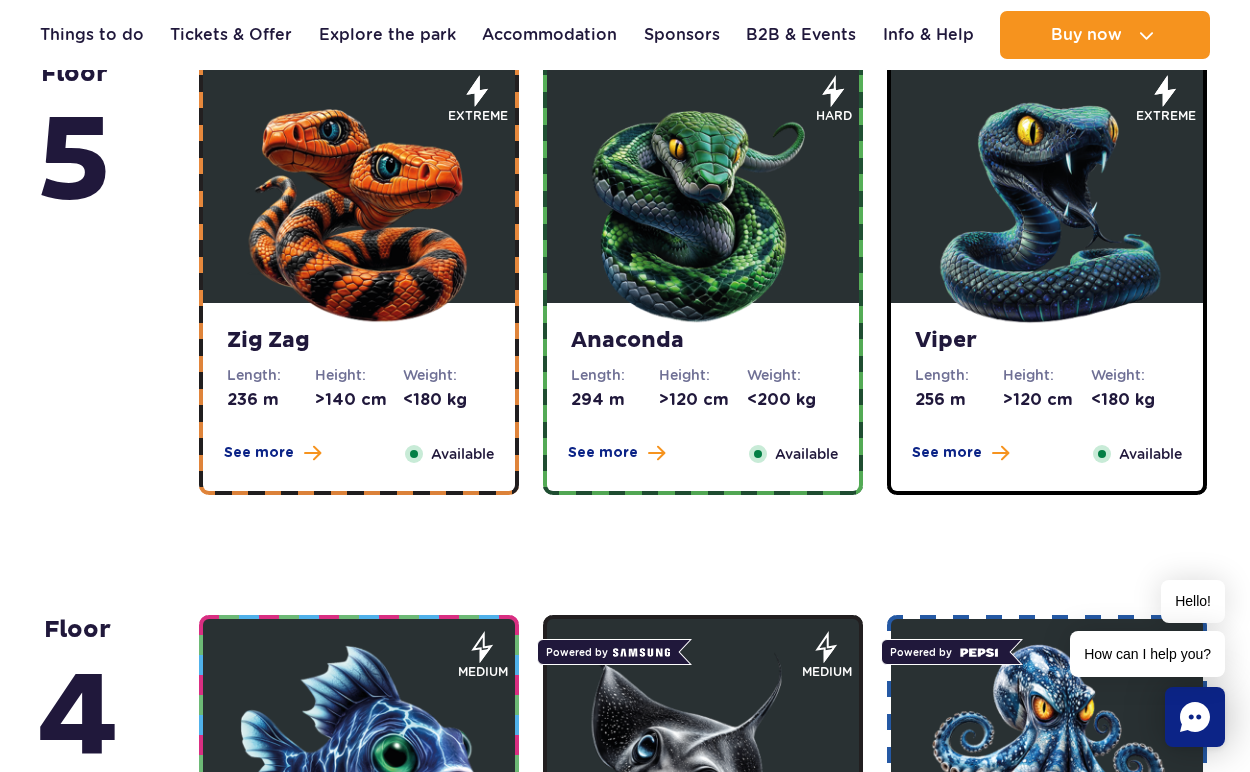 click at bounding box center (359, 208) 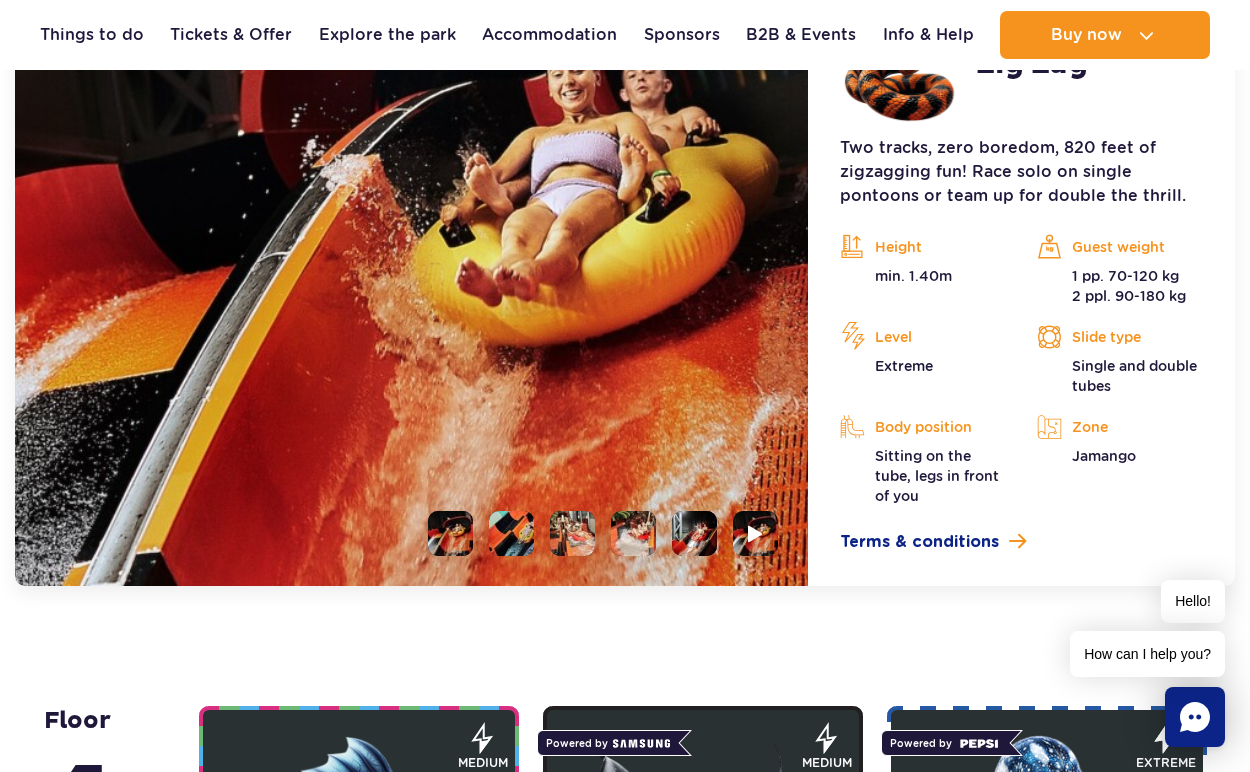 scroll, scrollTop: 1831, scrollLeft: 0, axis: vertical 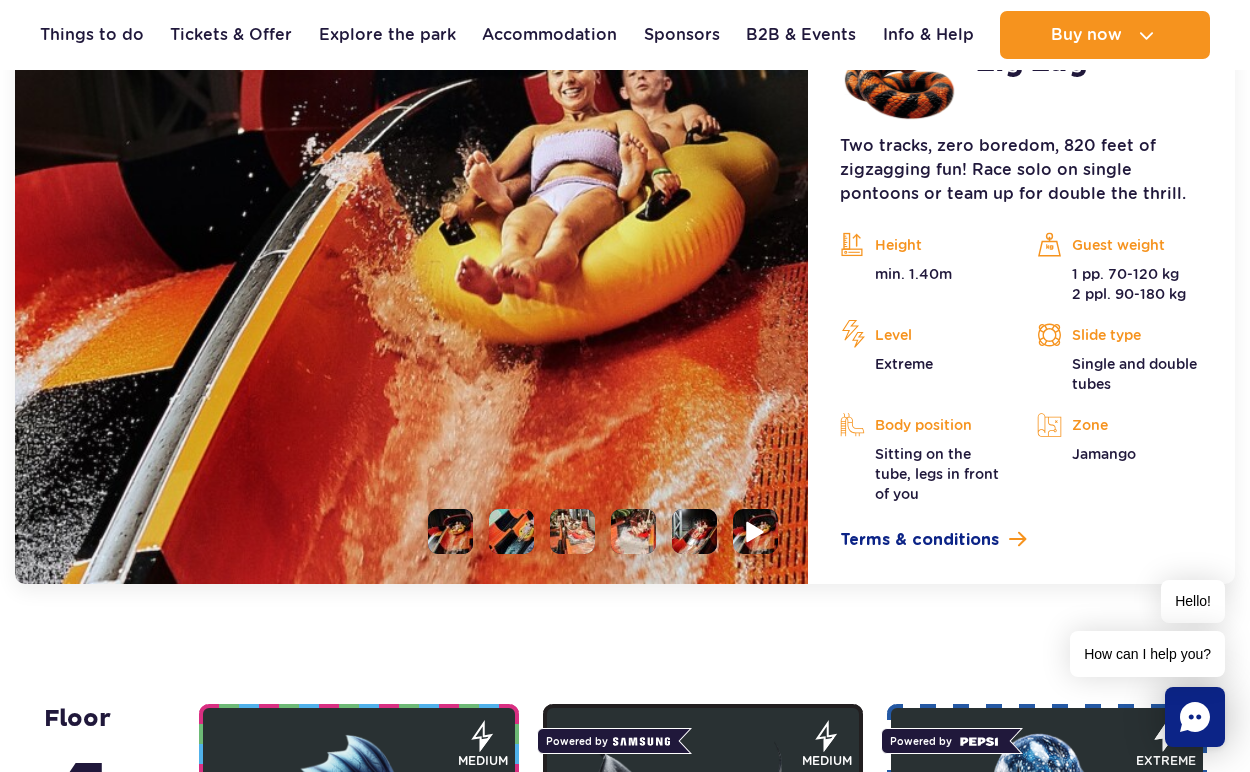 click at bounding box center [755, 531] 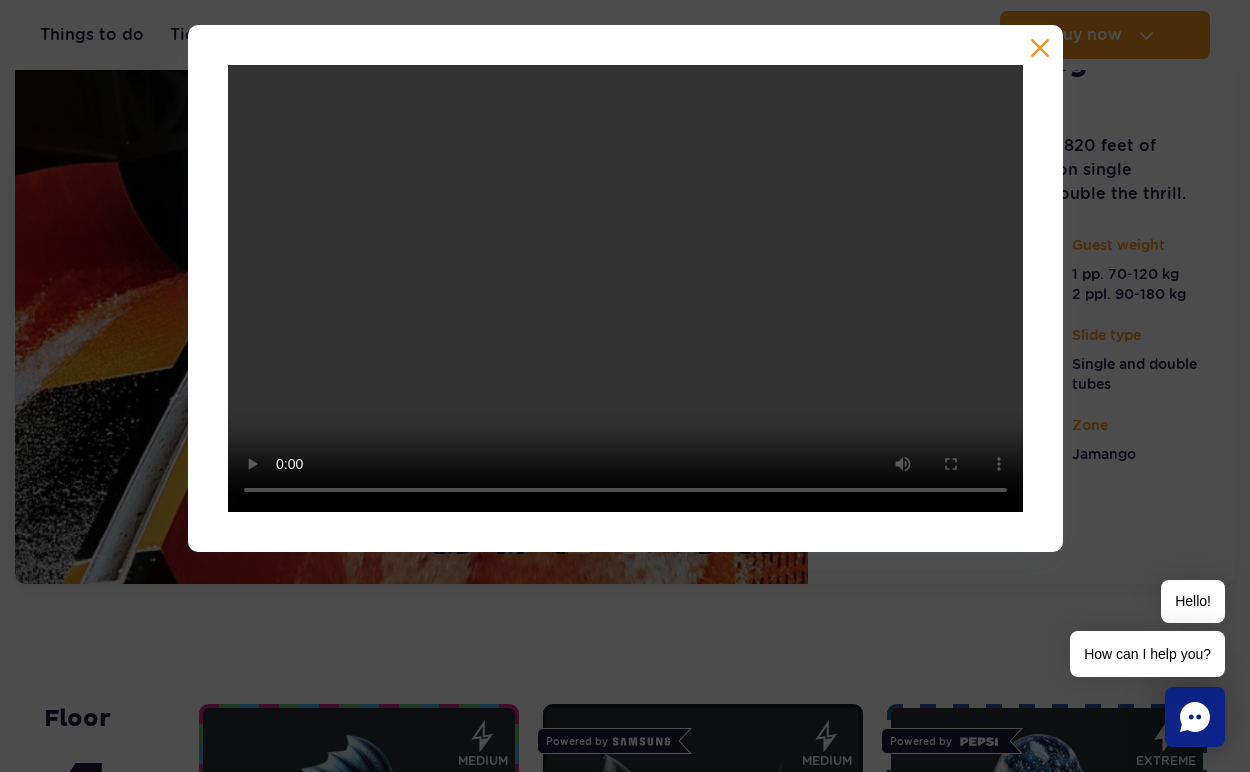 click at bounding box center [625, 386] 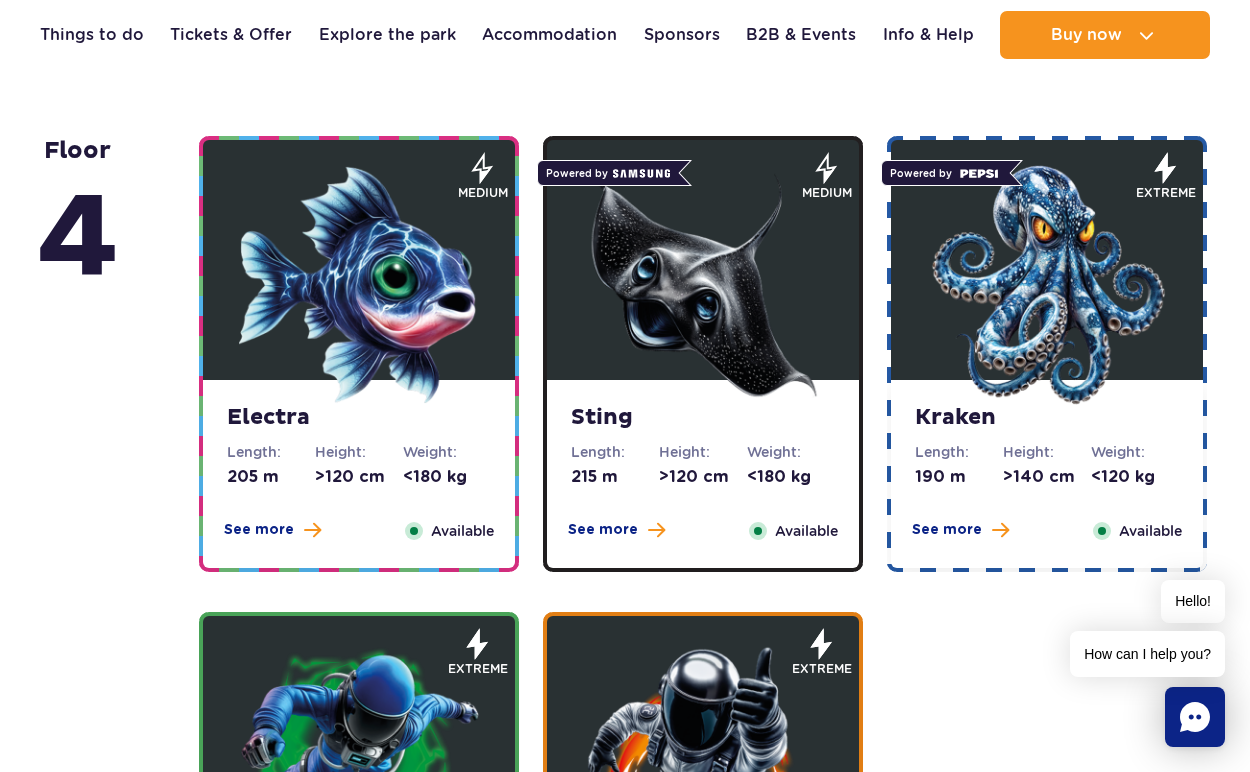 scroll, scrollTop: 2394, scrollLeft: 0, axis: vertical 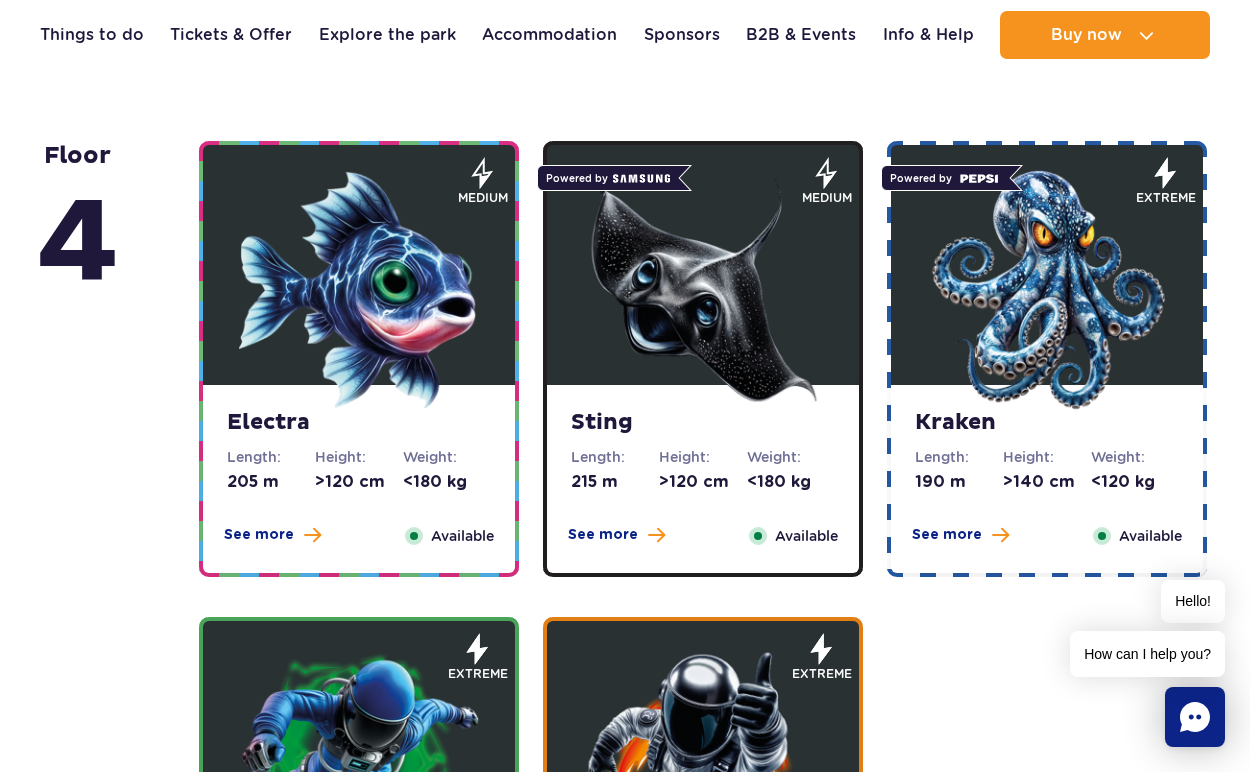 click at bounding box center (359, 290) 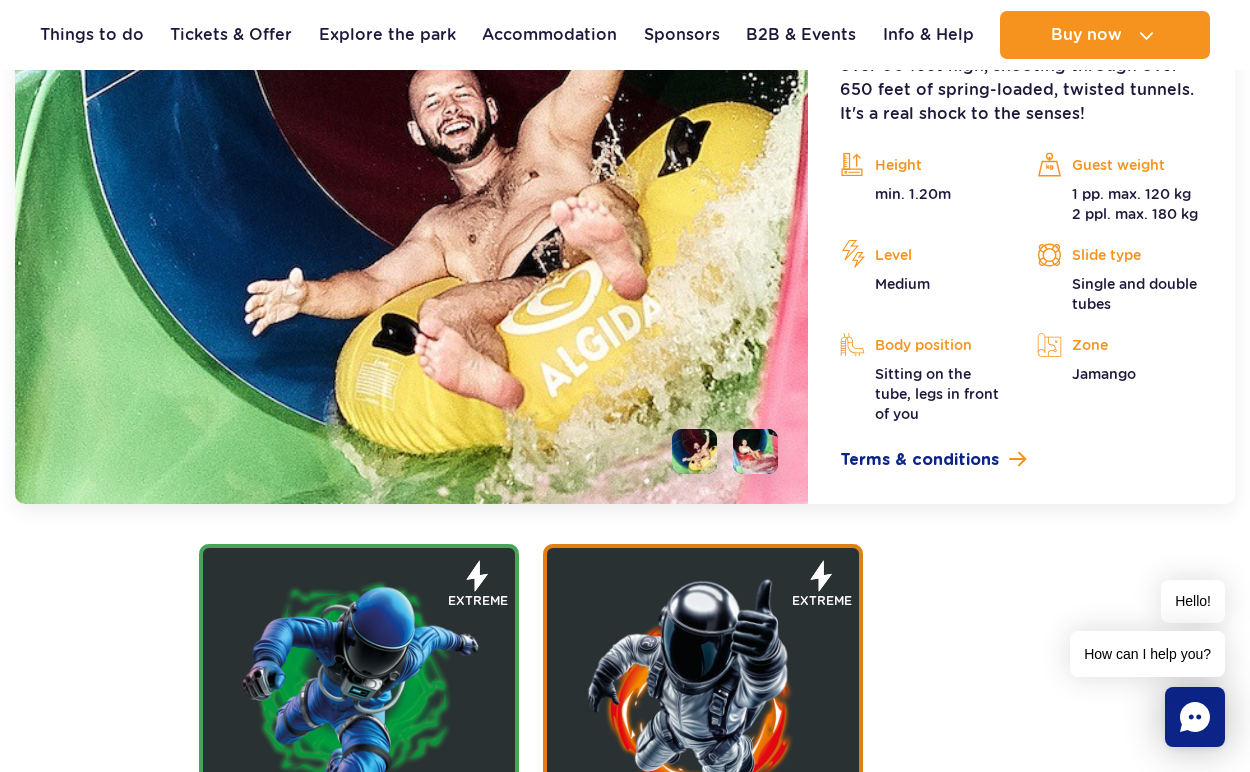 scroll, scrollTop: 2489, scrollLeft: 0, axis: vertical 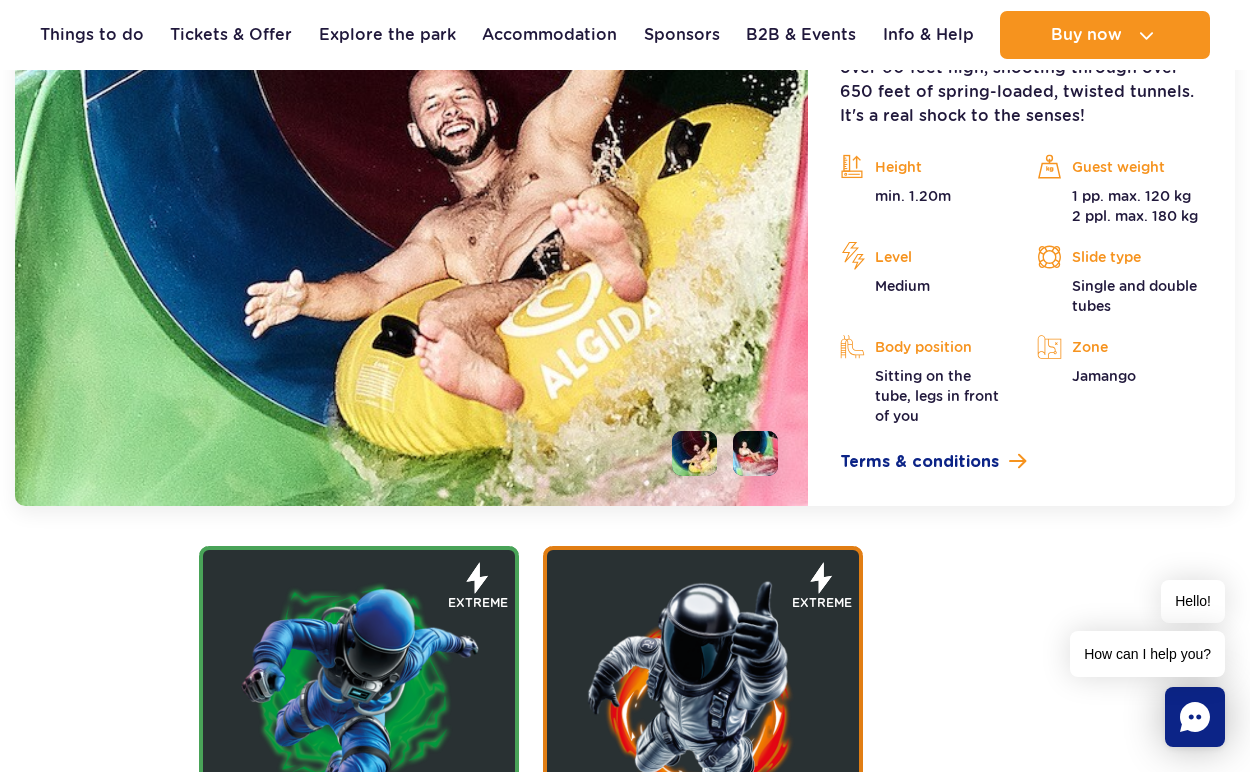 click at bounding box center (755, 453) 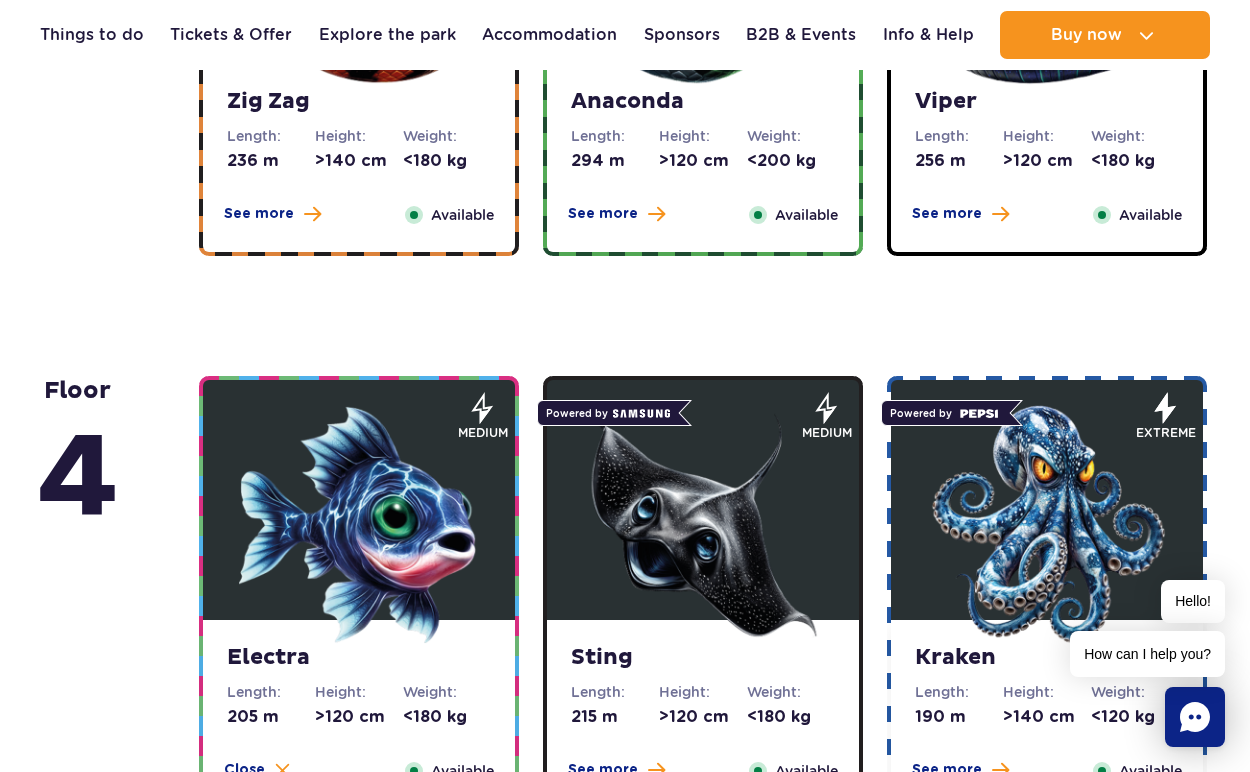 scroll, scrollTop: 1472, scrollLeft: 0, axis: vertical 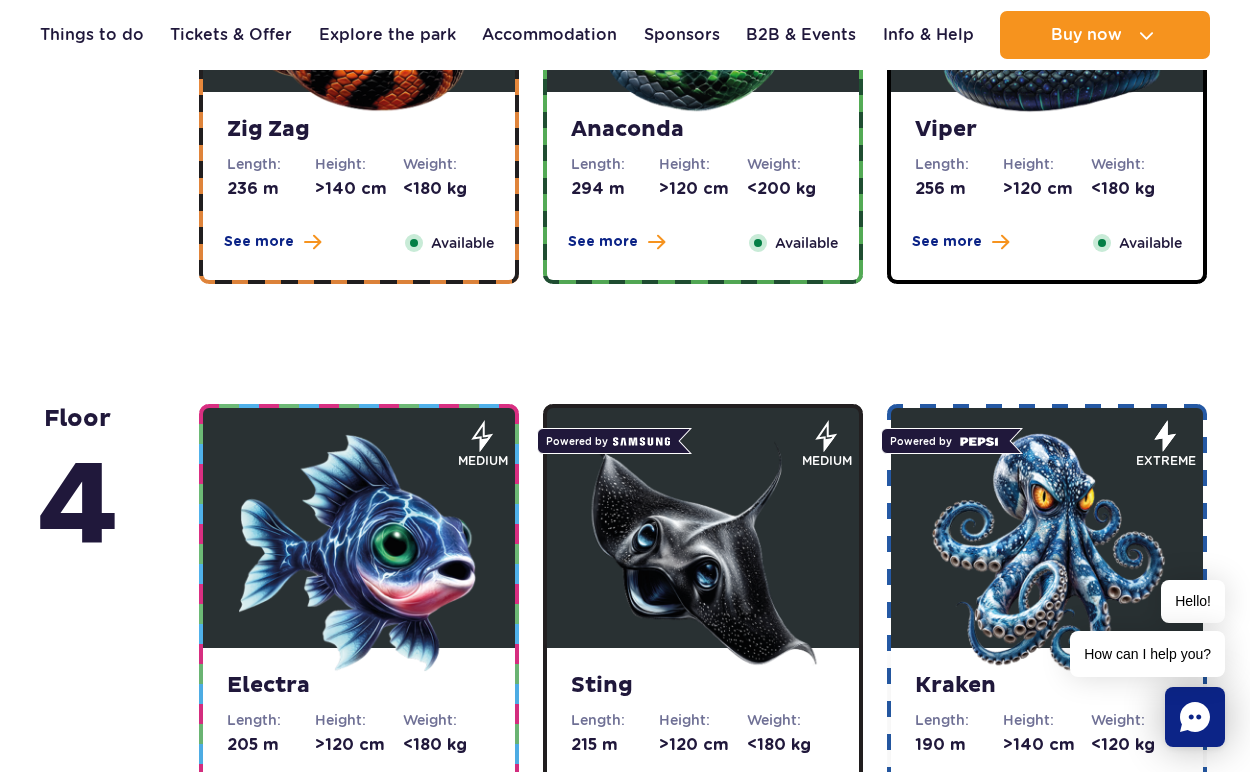 click on "Powered by" at bounding box center [945, 441] 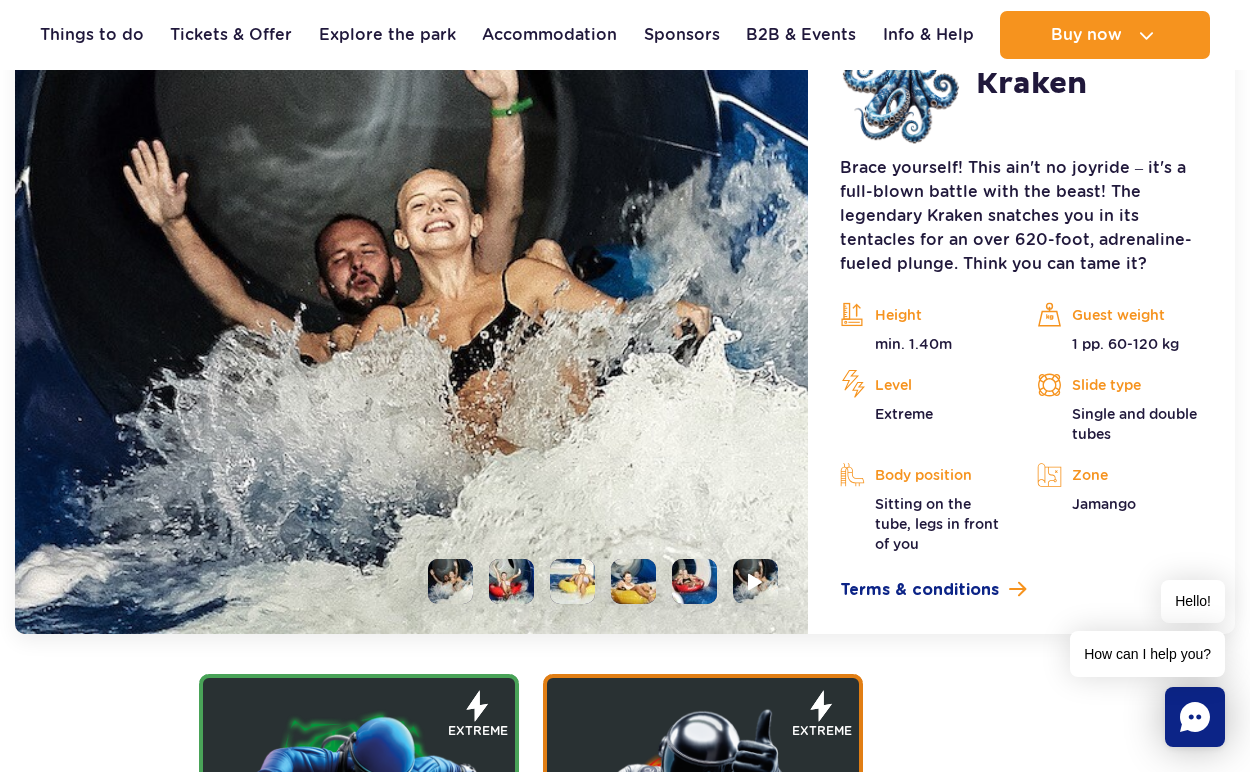 scroll, scrollTop: 2364, scrollLeft: 0, axis: vertical 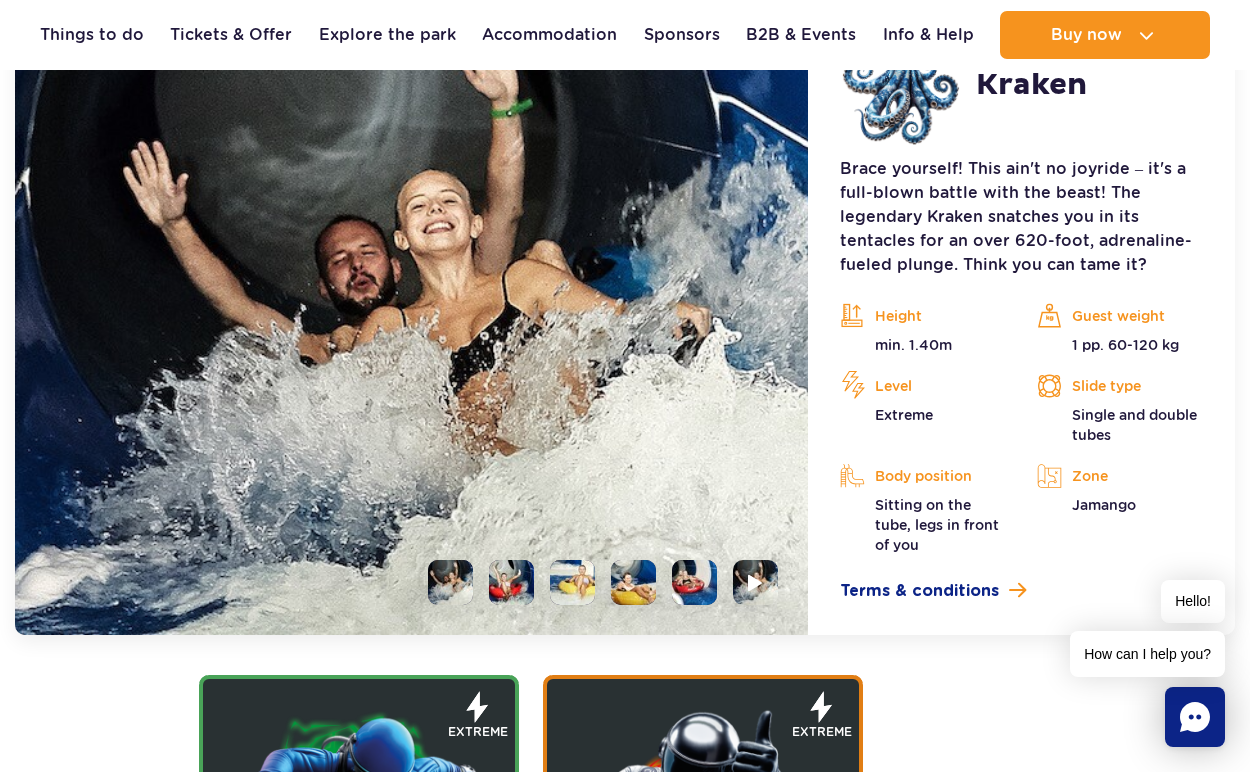 click at bounding box center (511, 582) 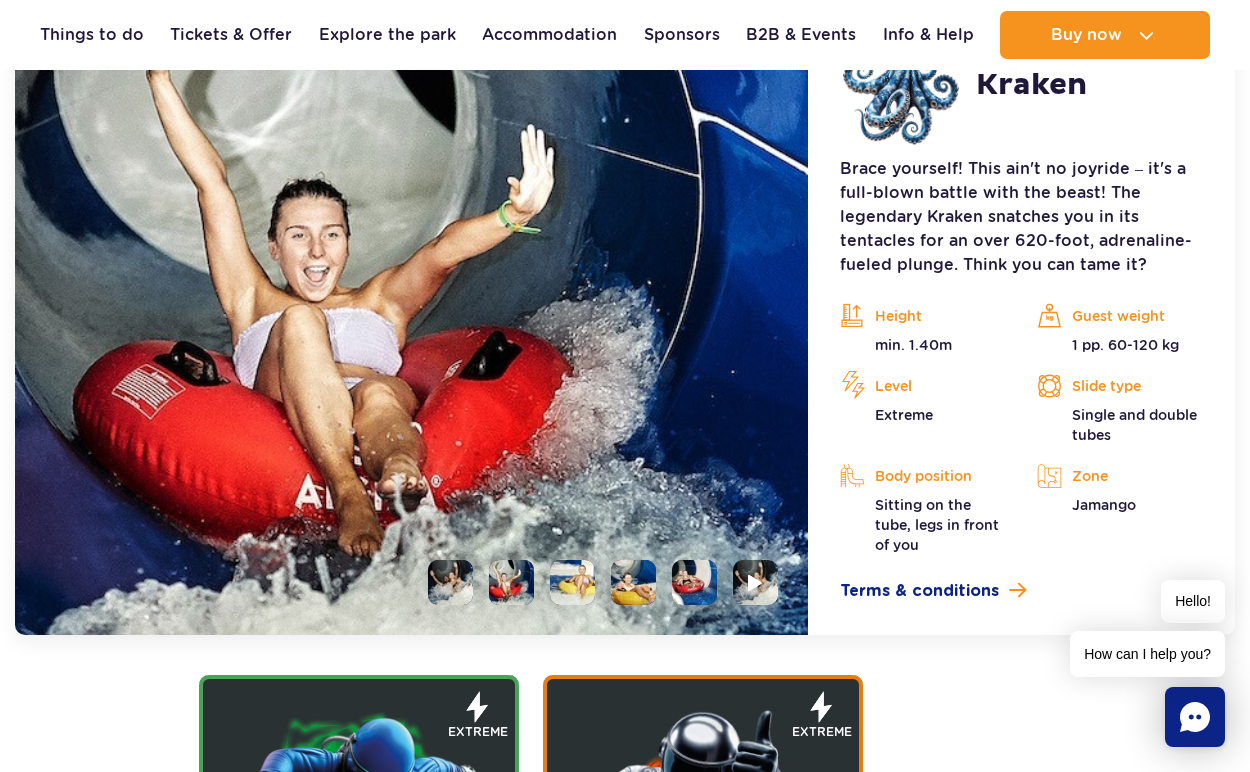 click at bounding box center [595, 582] 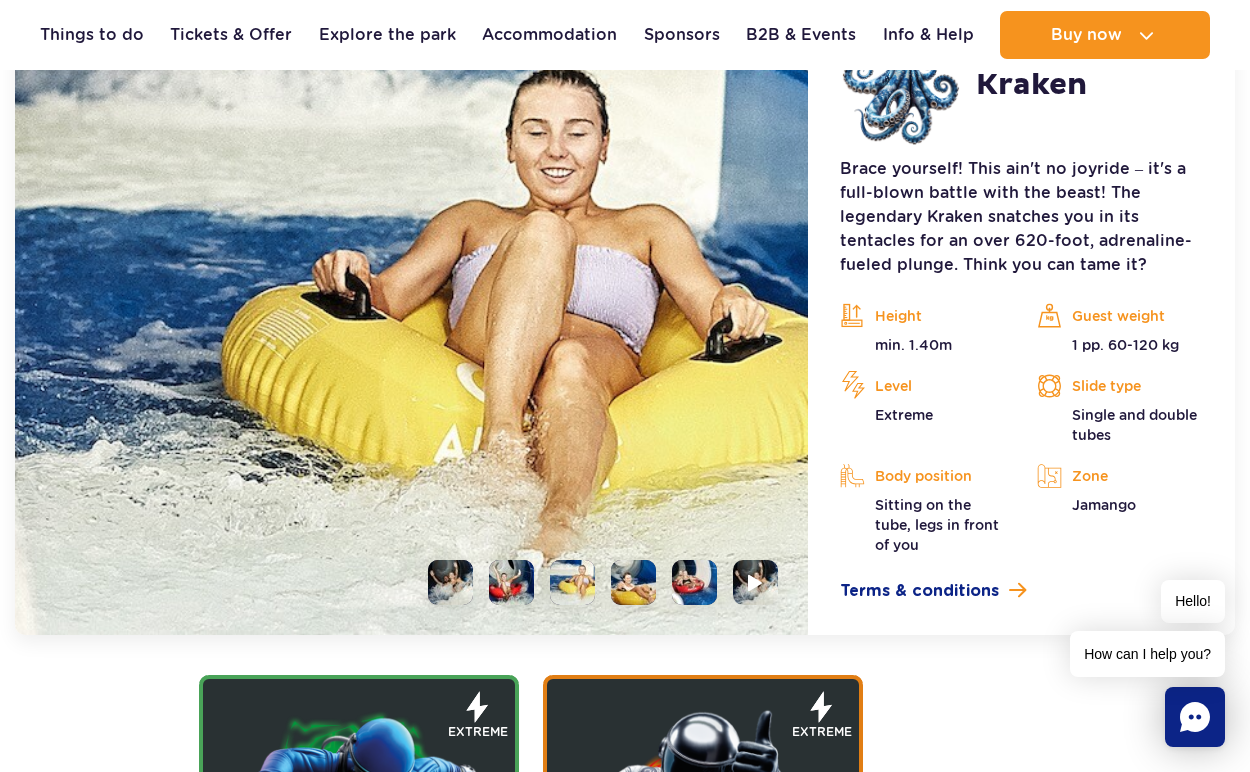 click at bounding box center (633, 582) 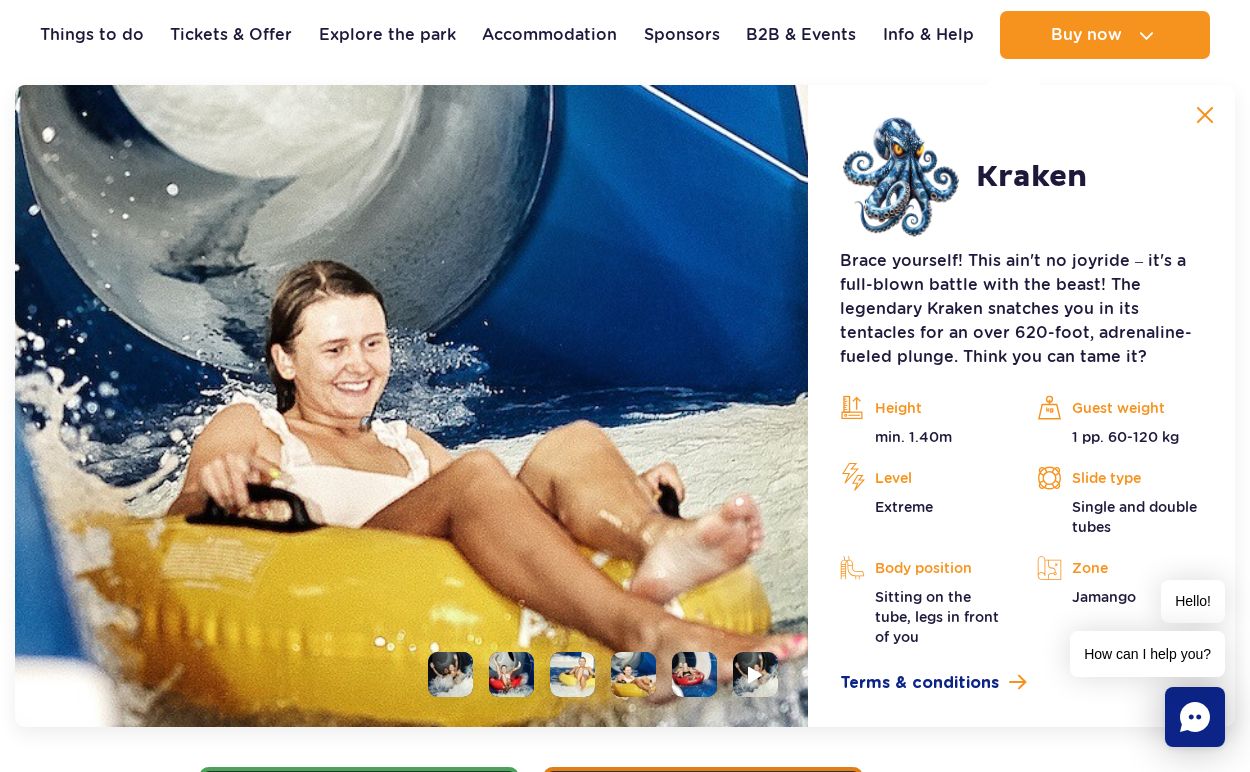 scroll, scrollTop: 2271, scrollLeft: 0, axis: vertical 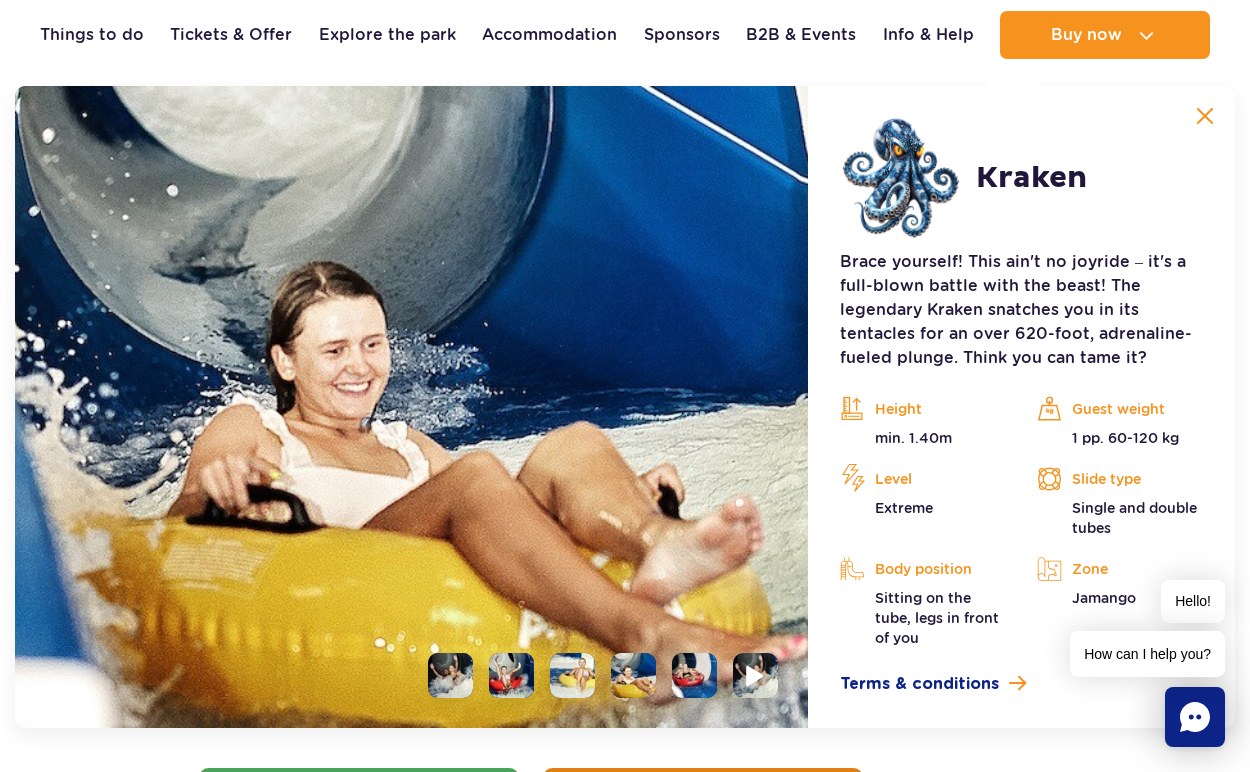 click at bounding box center (755, 675) 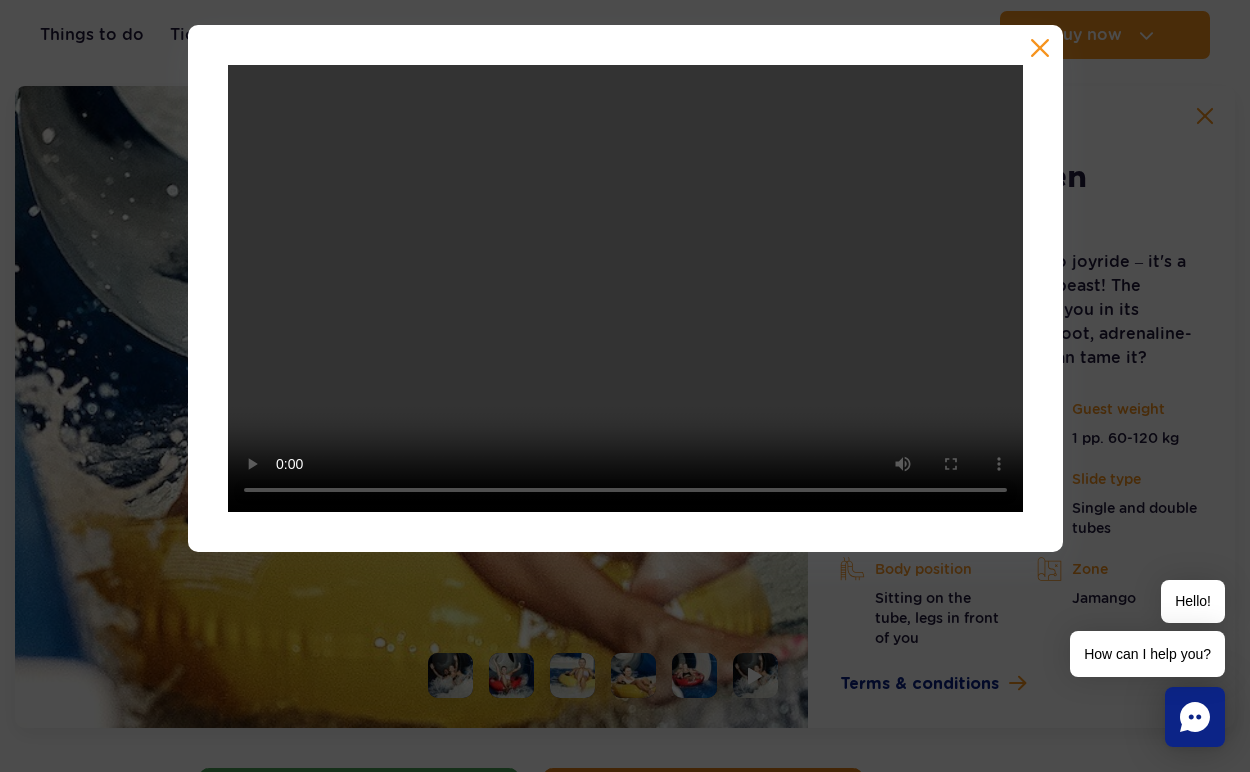 click at bounding box center (1040, 48) 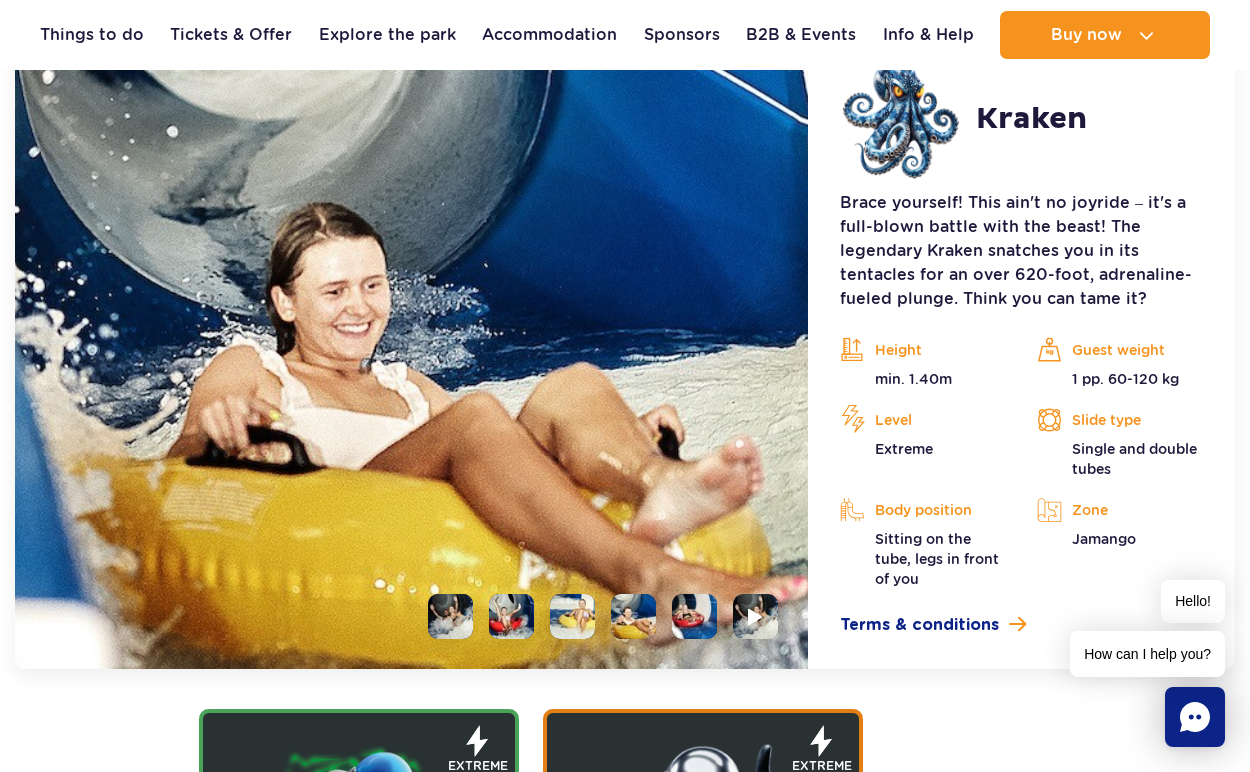 scroll, scrollTop: 2328, scrollLeft: 0, axis: vertical 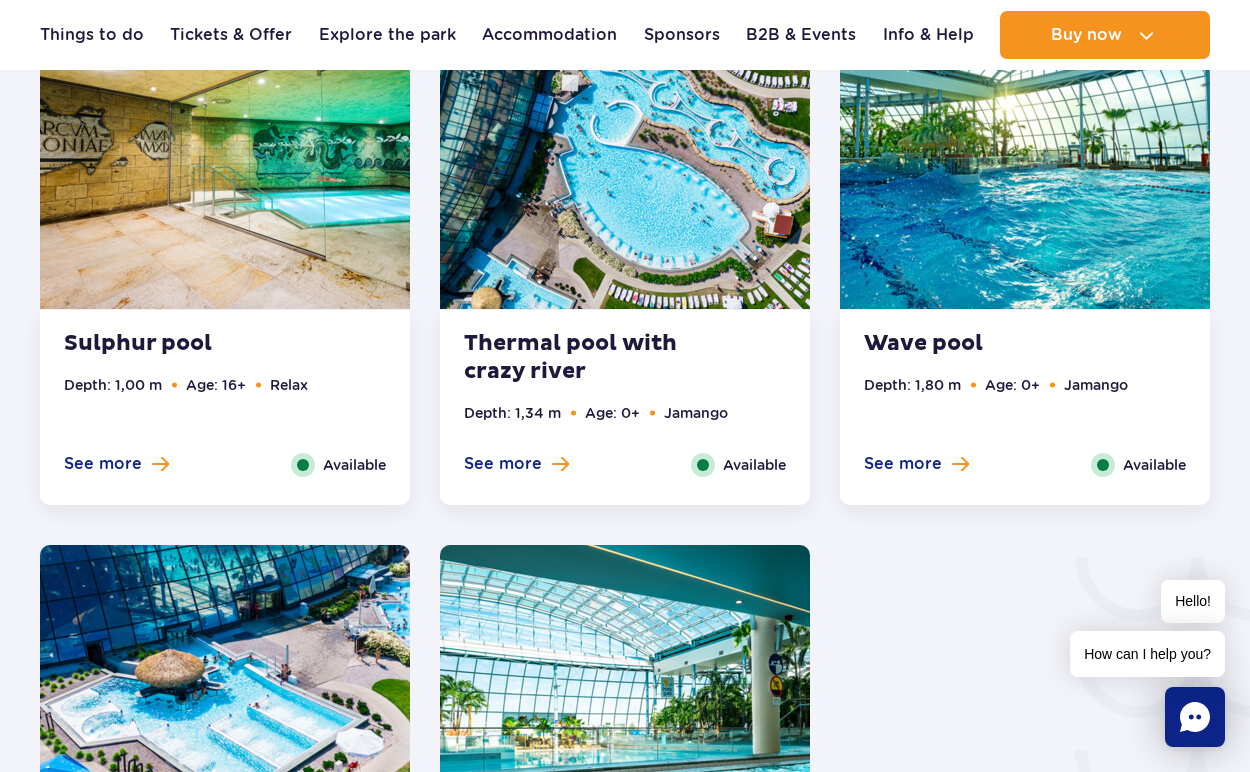 click on "Thermal pool with crazy river" at bounding box center [585, 358] 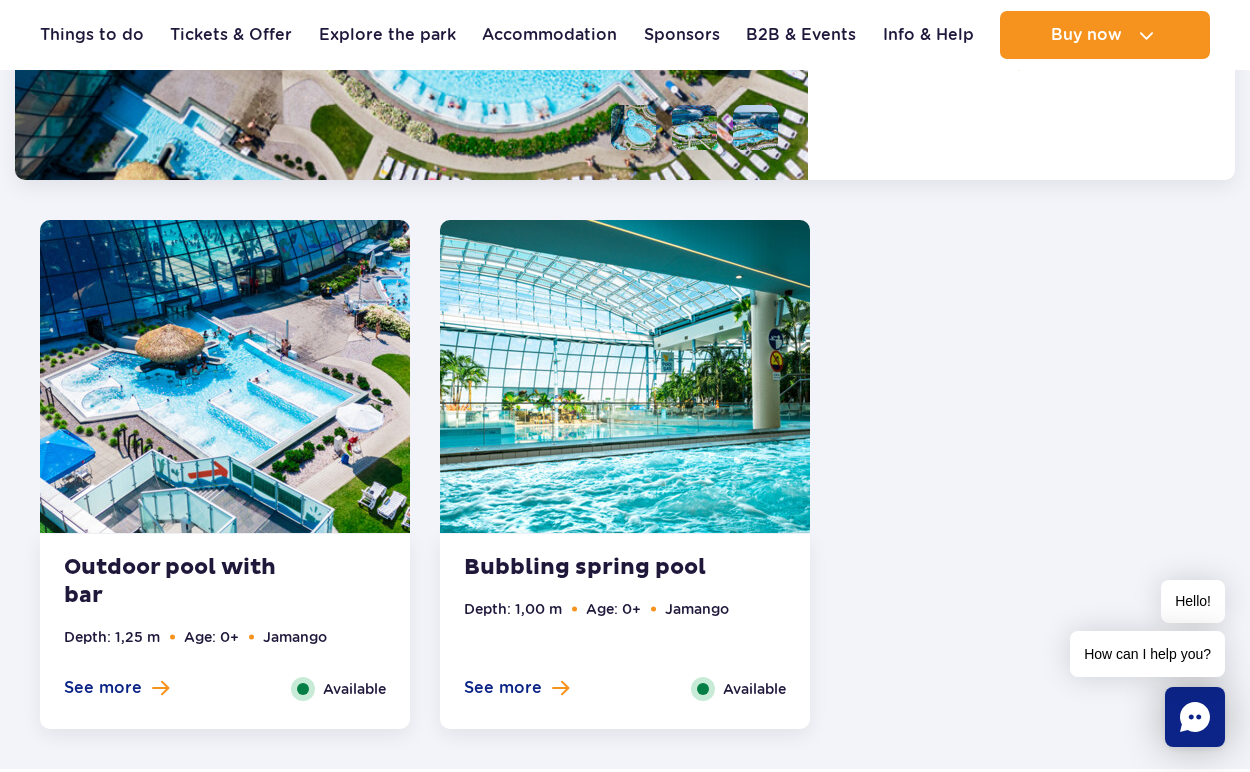 scroll, scrollTop: 3826, scrollLeft: 0, axis: vertical 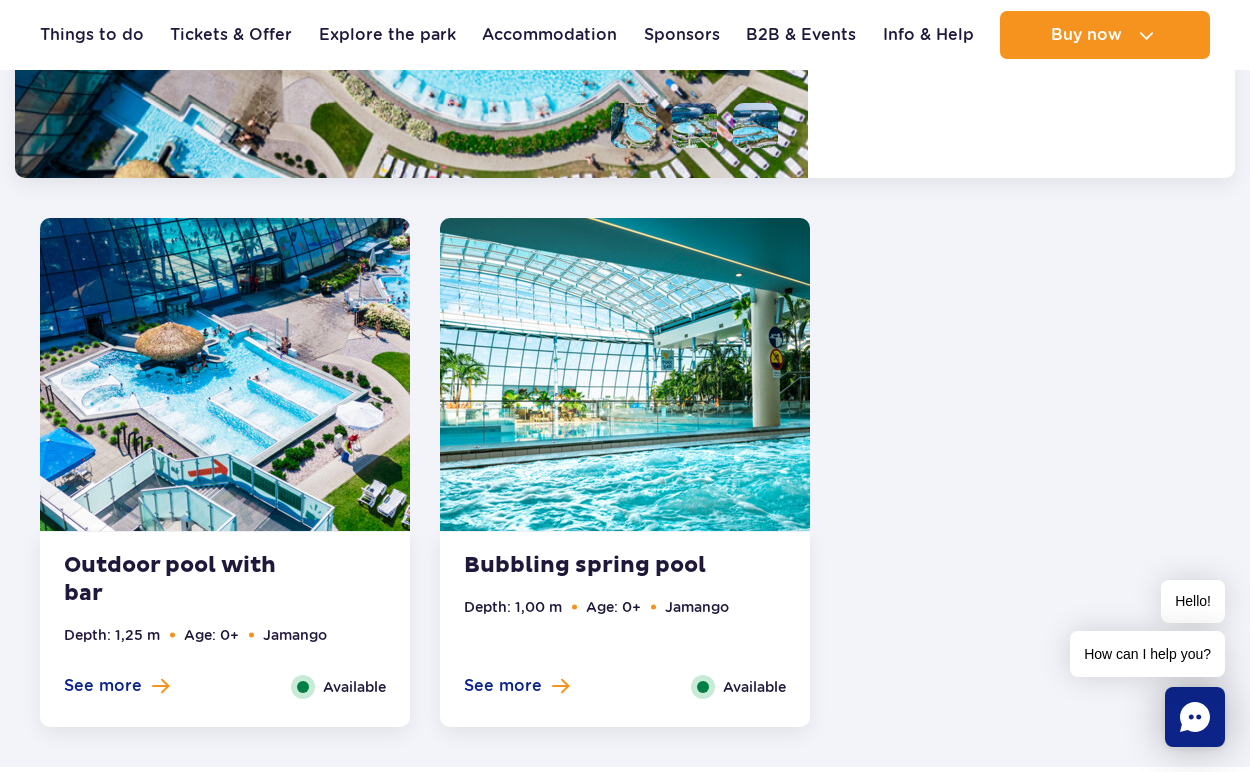click at bounding box center [225, 374] 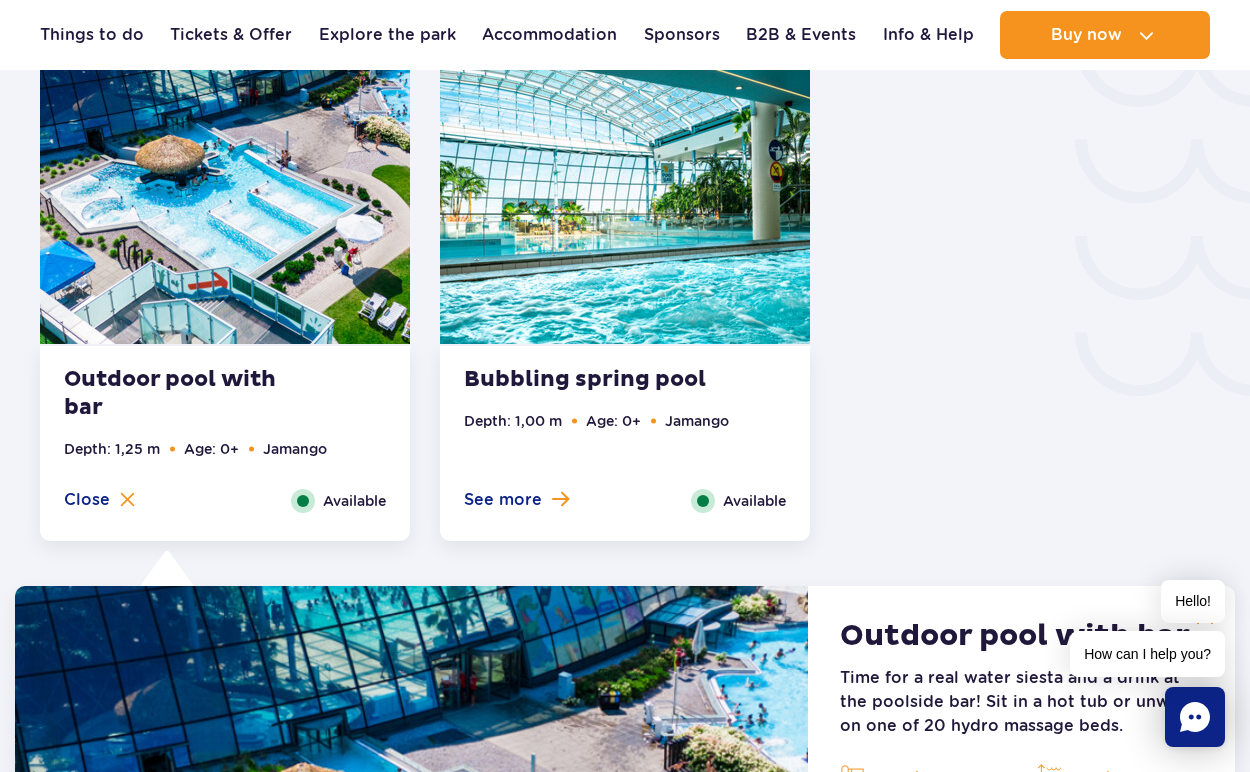 scroll, scrollTop: 3391, scrollLeft: 0, axis: vertical 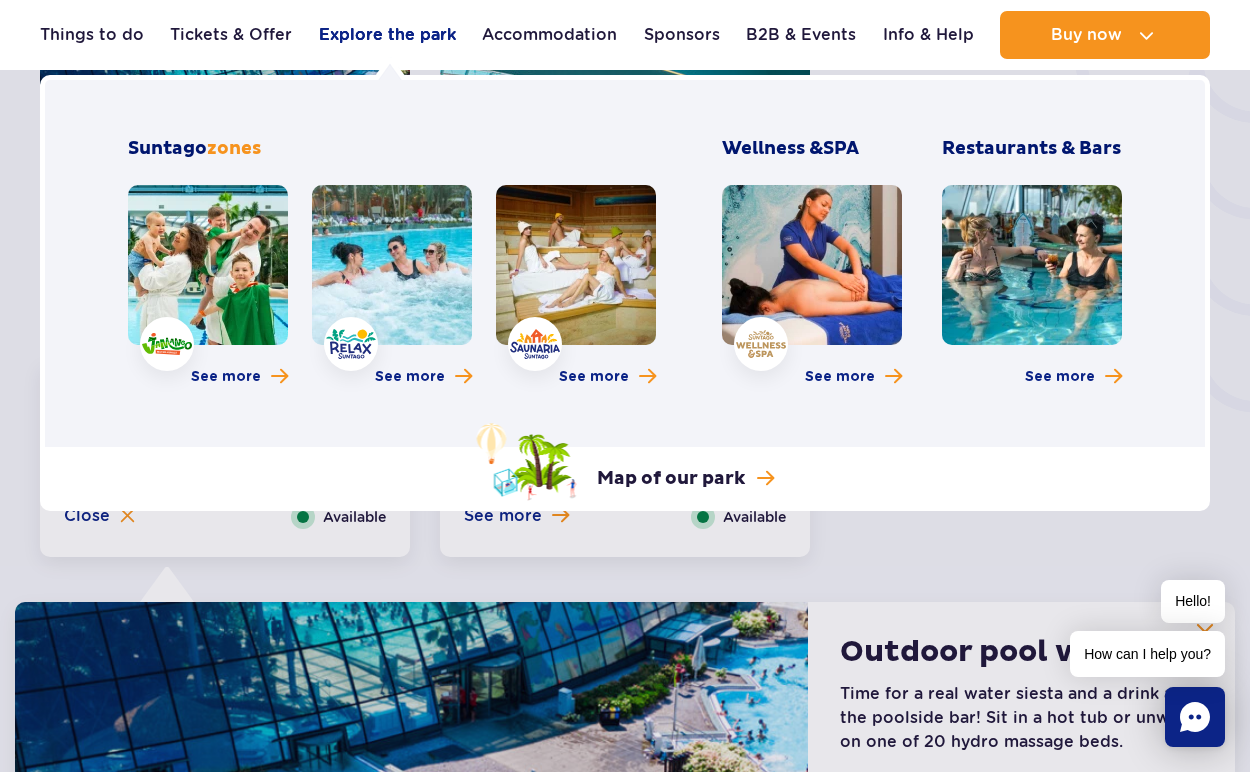 click on "Explore the park" at bounding box center (387, 35) 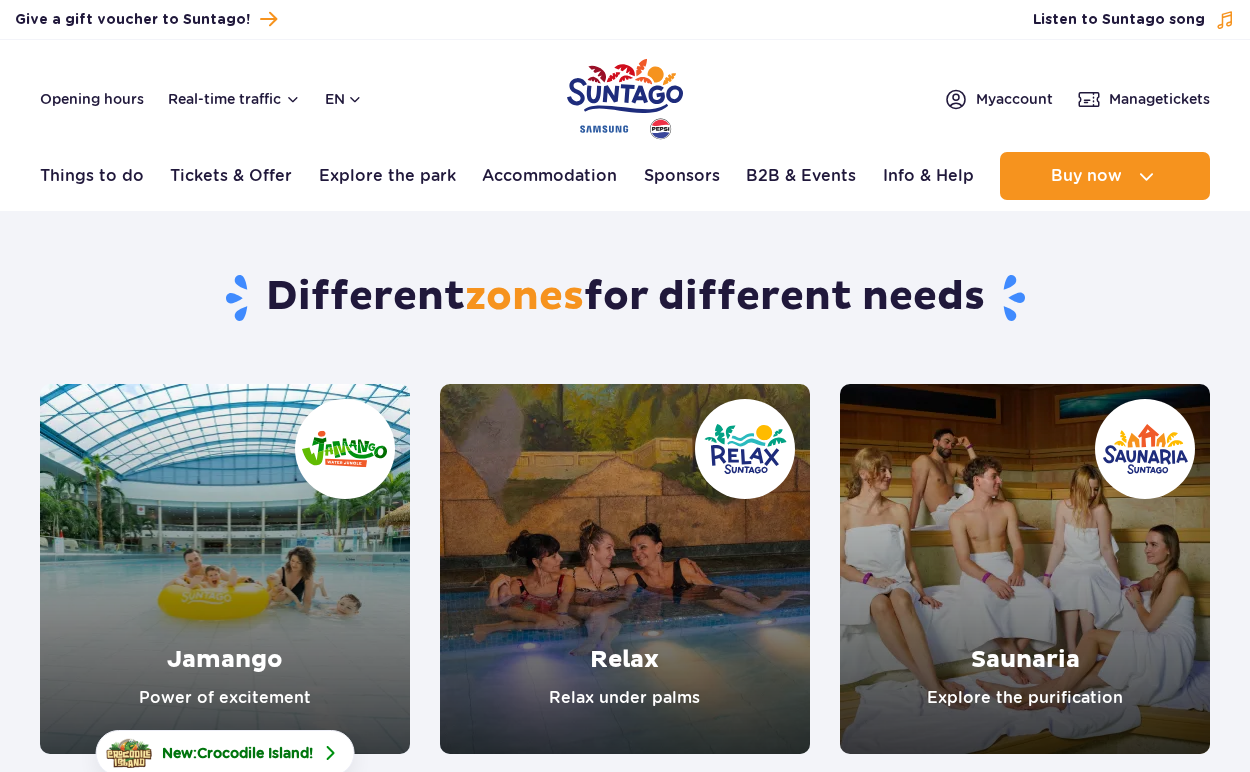 scroll, scrollTop: 0, scrollLeft: 0, axis: both 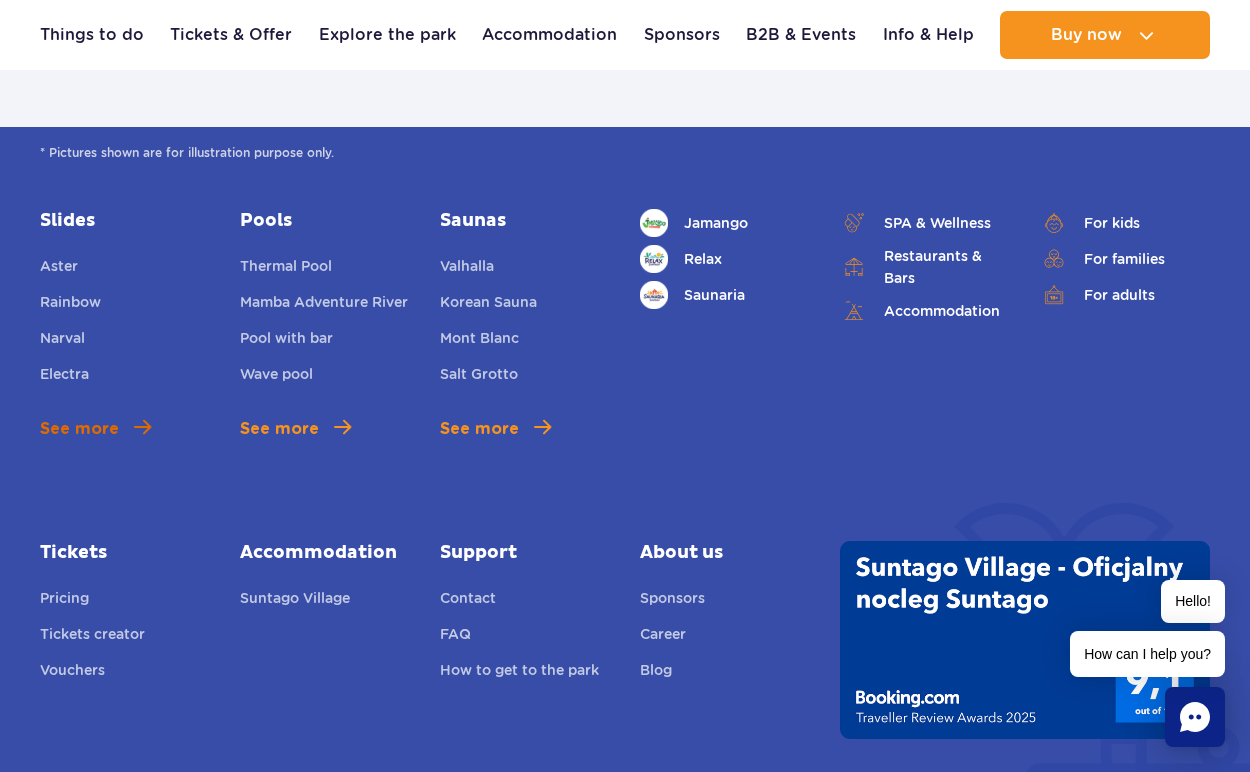click on "See more" at bounding box center (95, 429) 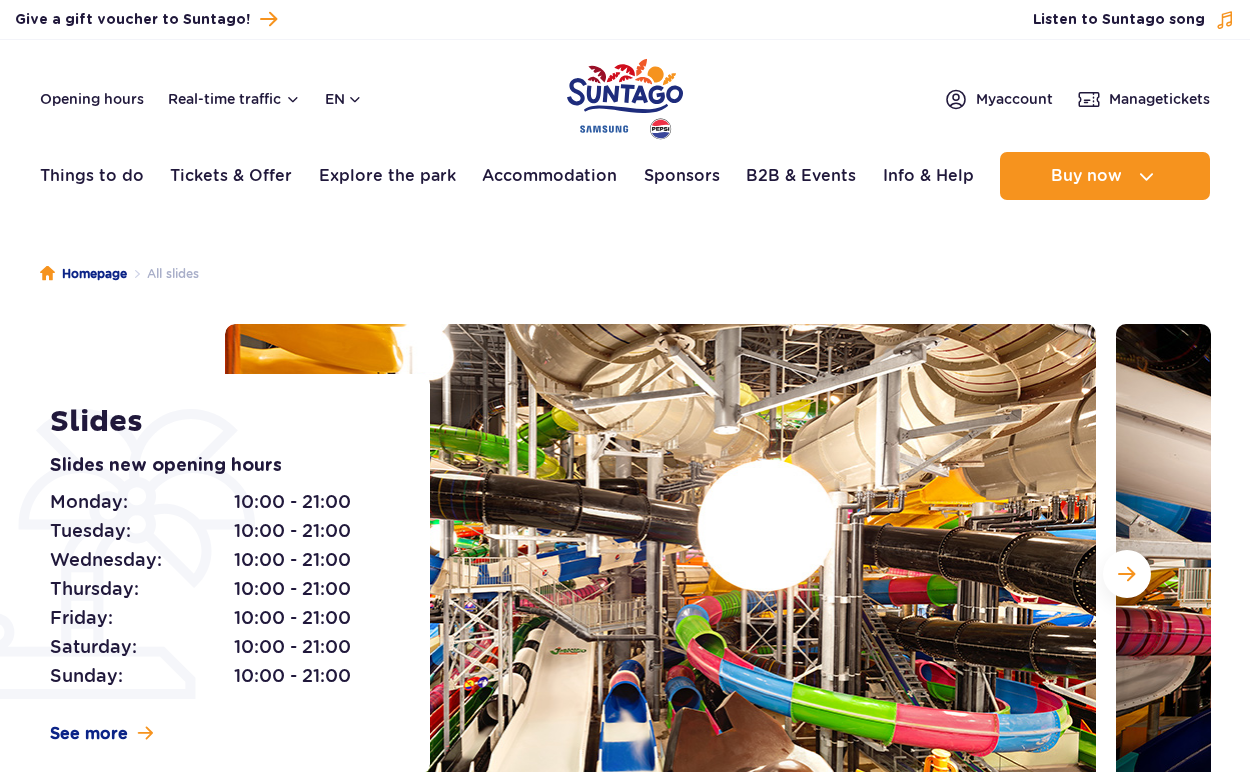 scroll, scrollTop: 0, scrollLeft: 0, axis: both 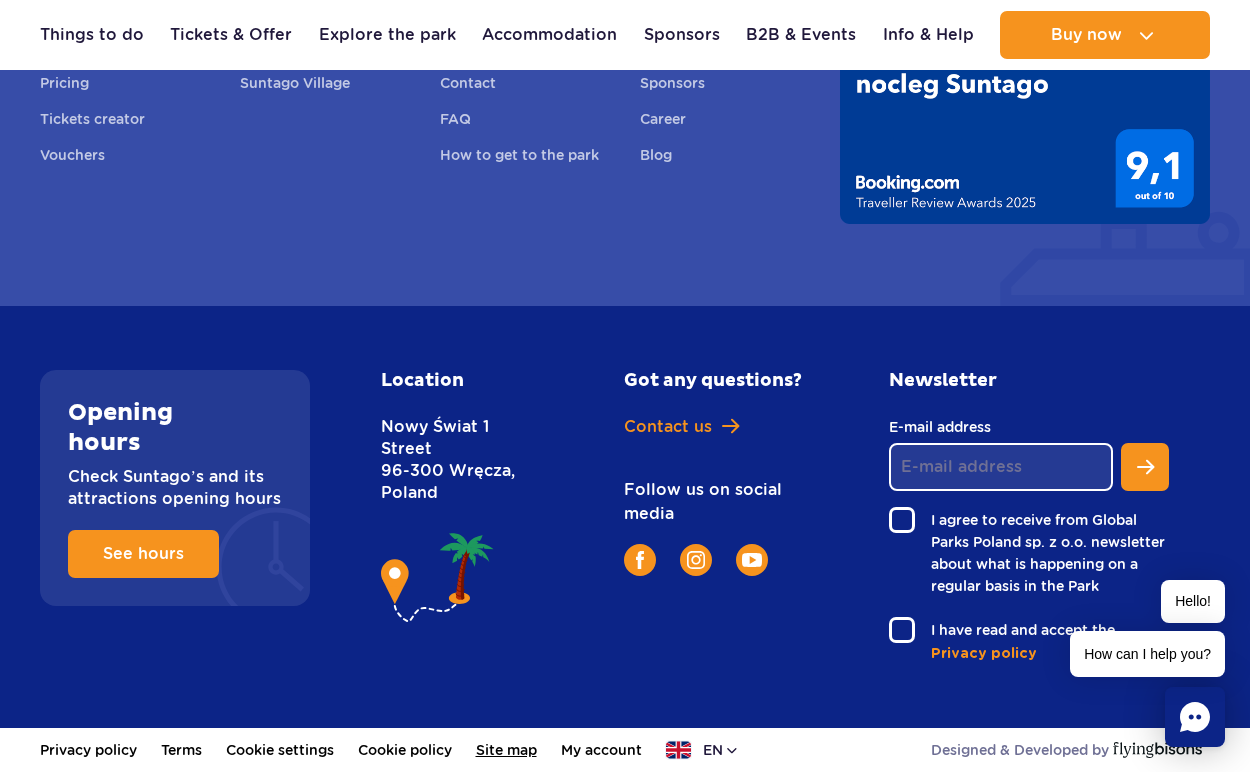 click on "Site map" at bounding box center [506, 750] 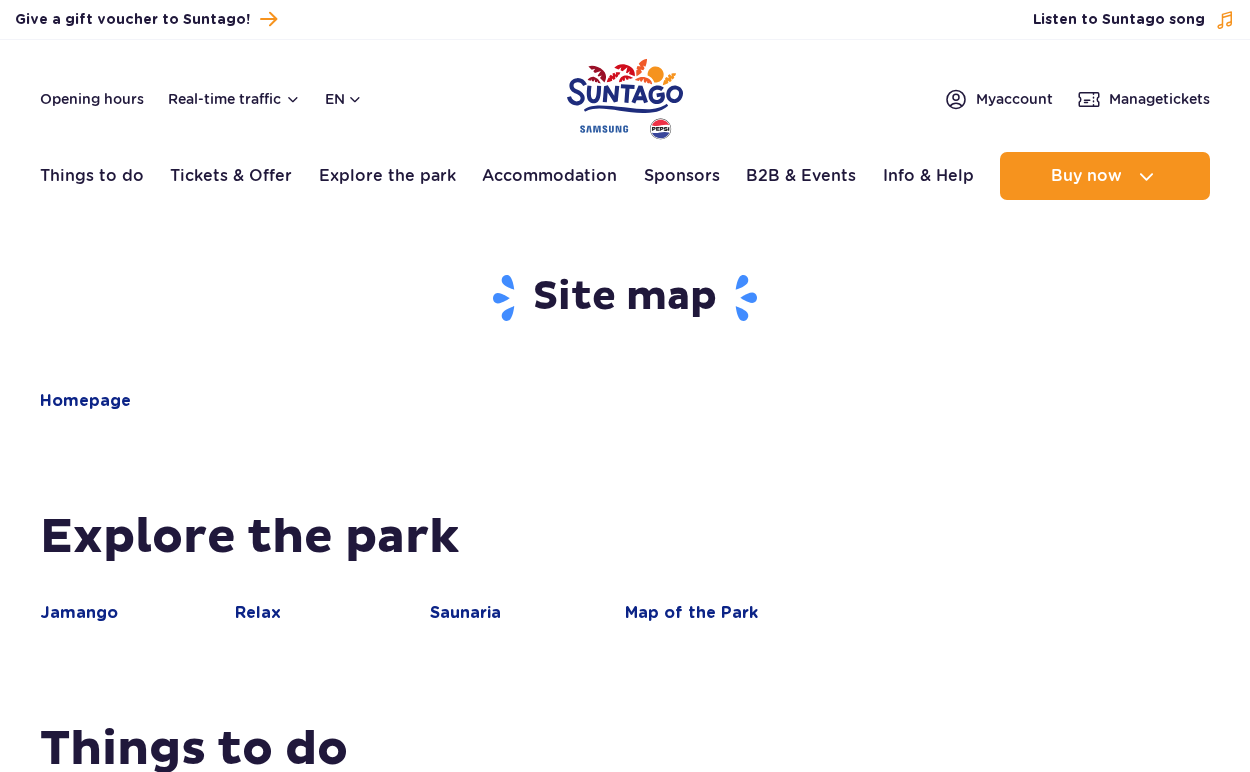 scroll, scrollTop: 0, scrollLeft: 0, axis: both 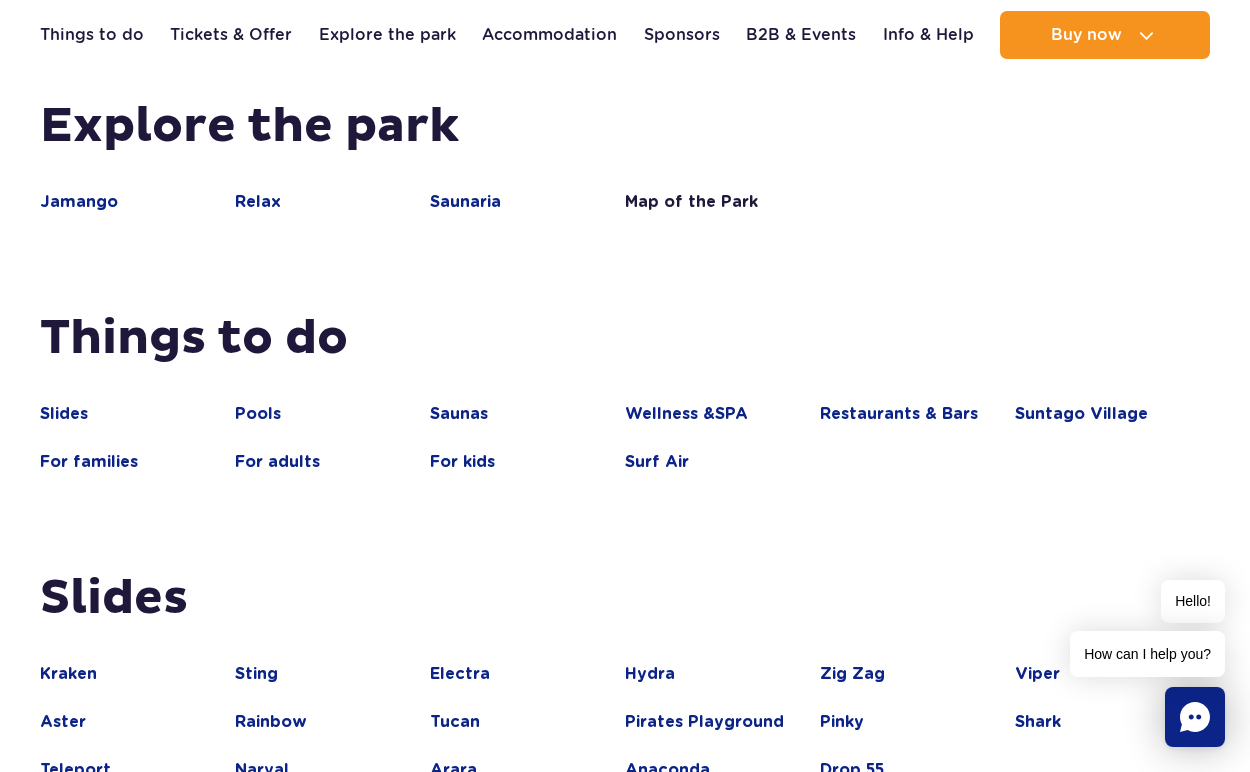 click on "Map of the Park" at bounding box center [691, 202] 